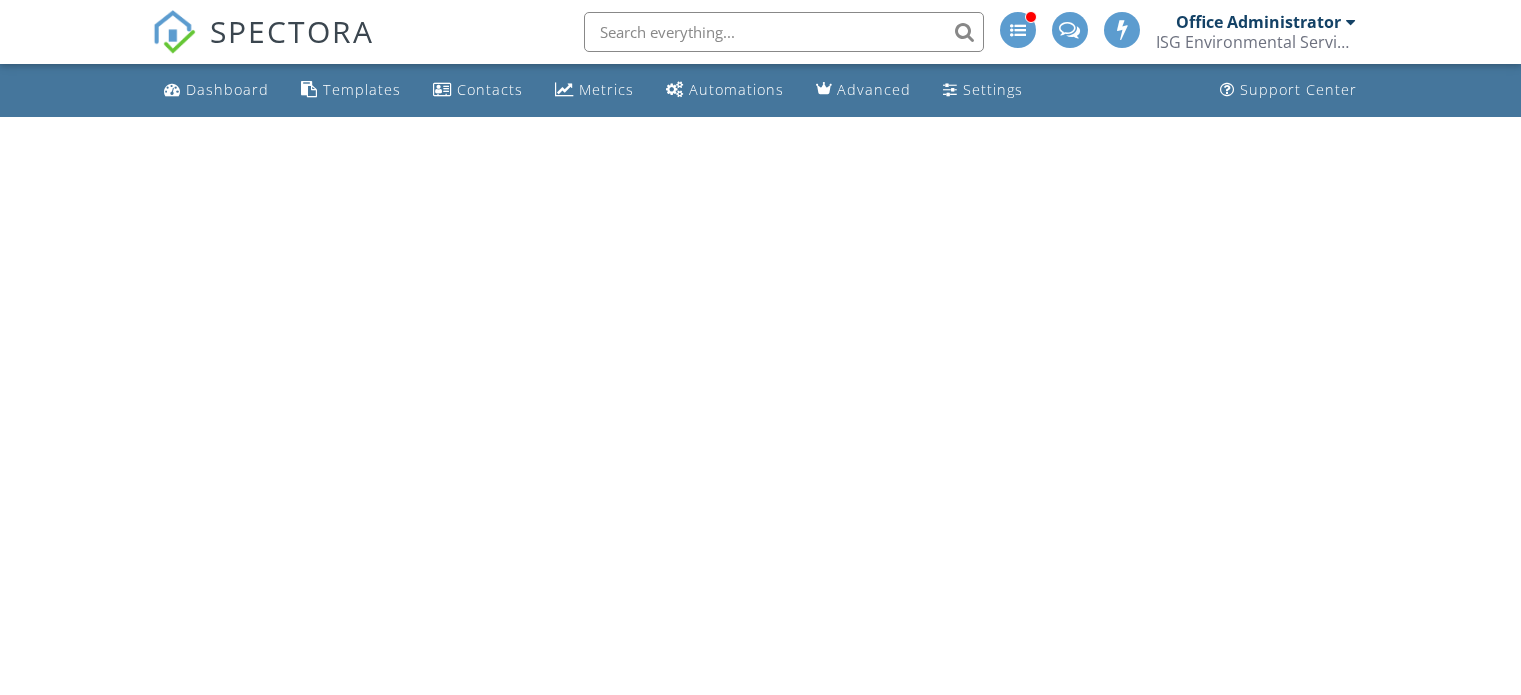 scroll, scrollTop: 0, scrollLeft: 0, axis: both 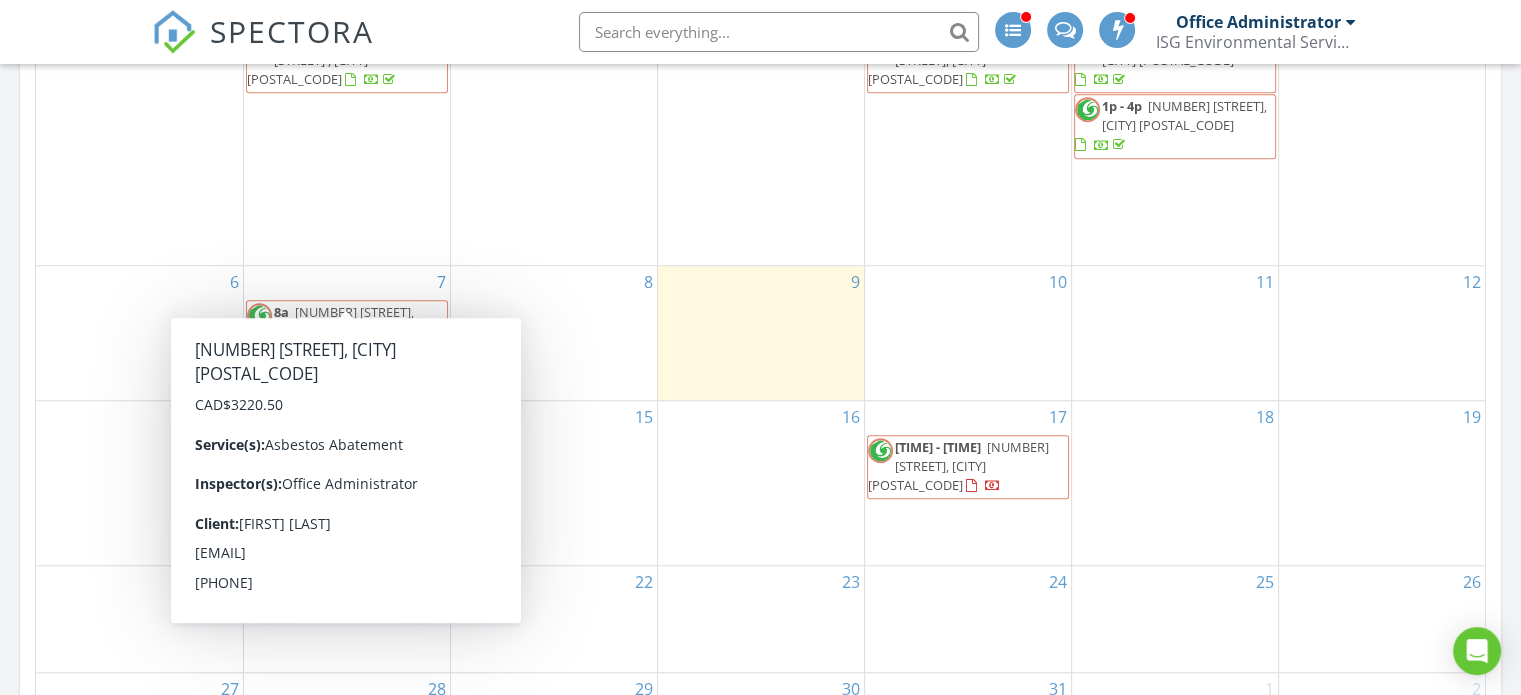 click on "144 Catharine St, [CITY], [POSTAL_CODE]" at bounding box center [344, 321] 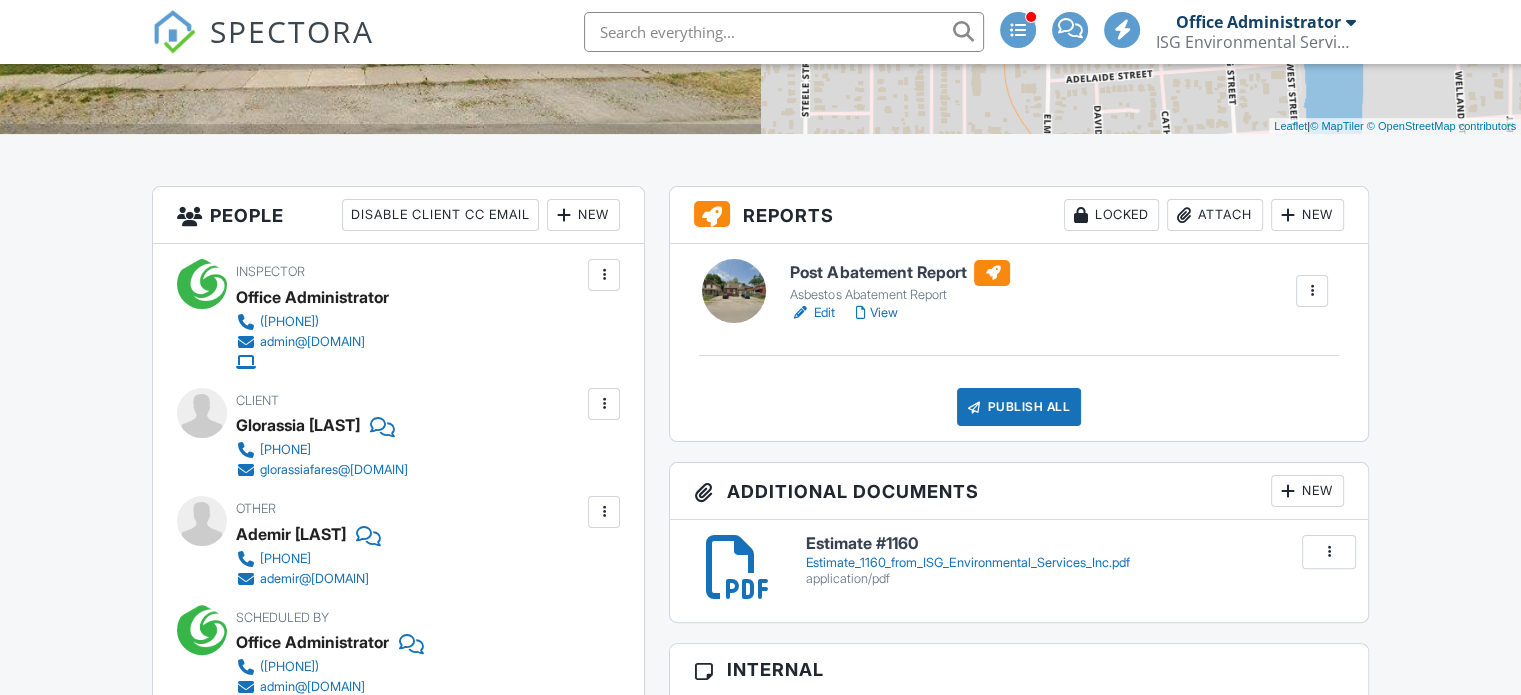 scroll, scrollTop: 400, scrollLeft: 0, axis: vertical 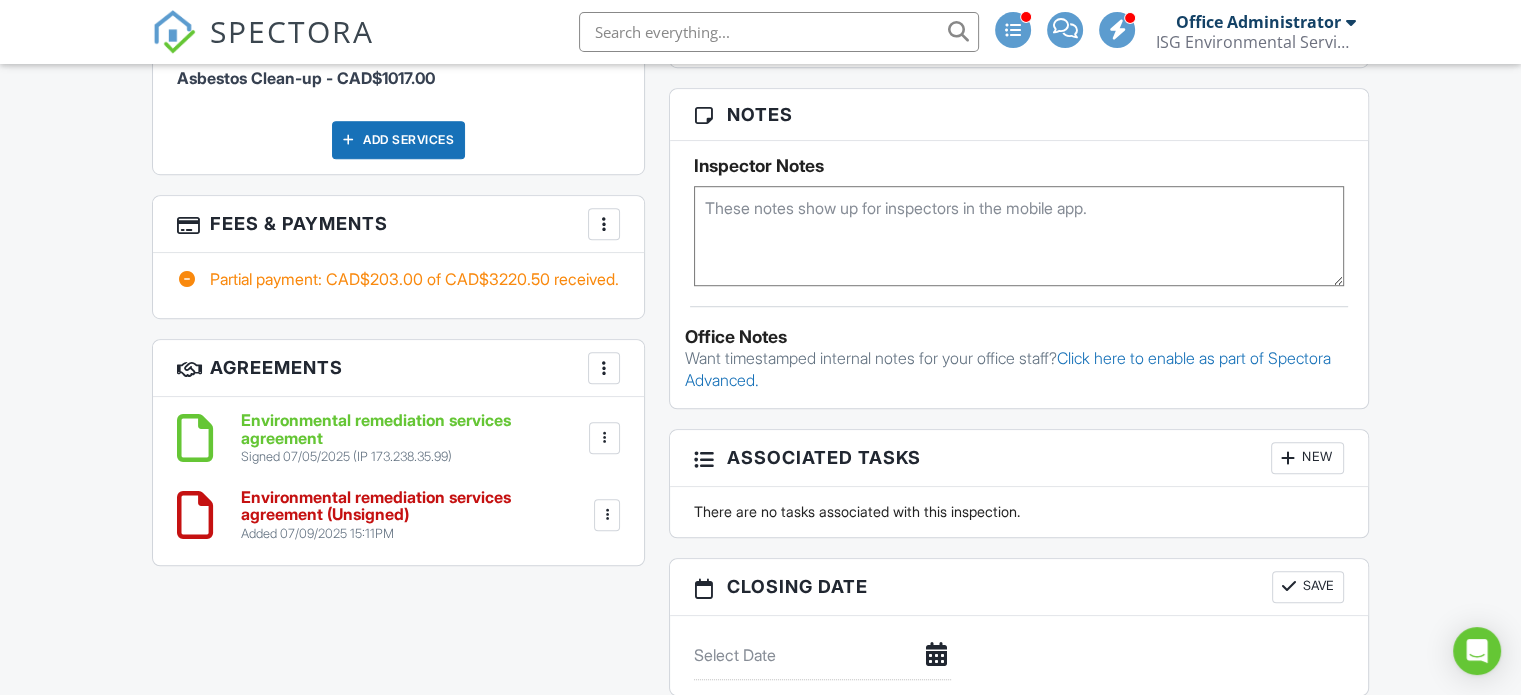 click at bounding box center (605, 438) 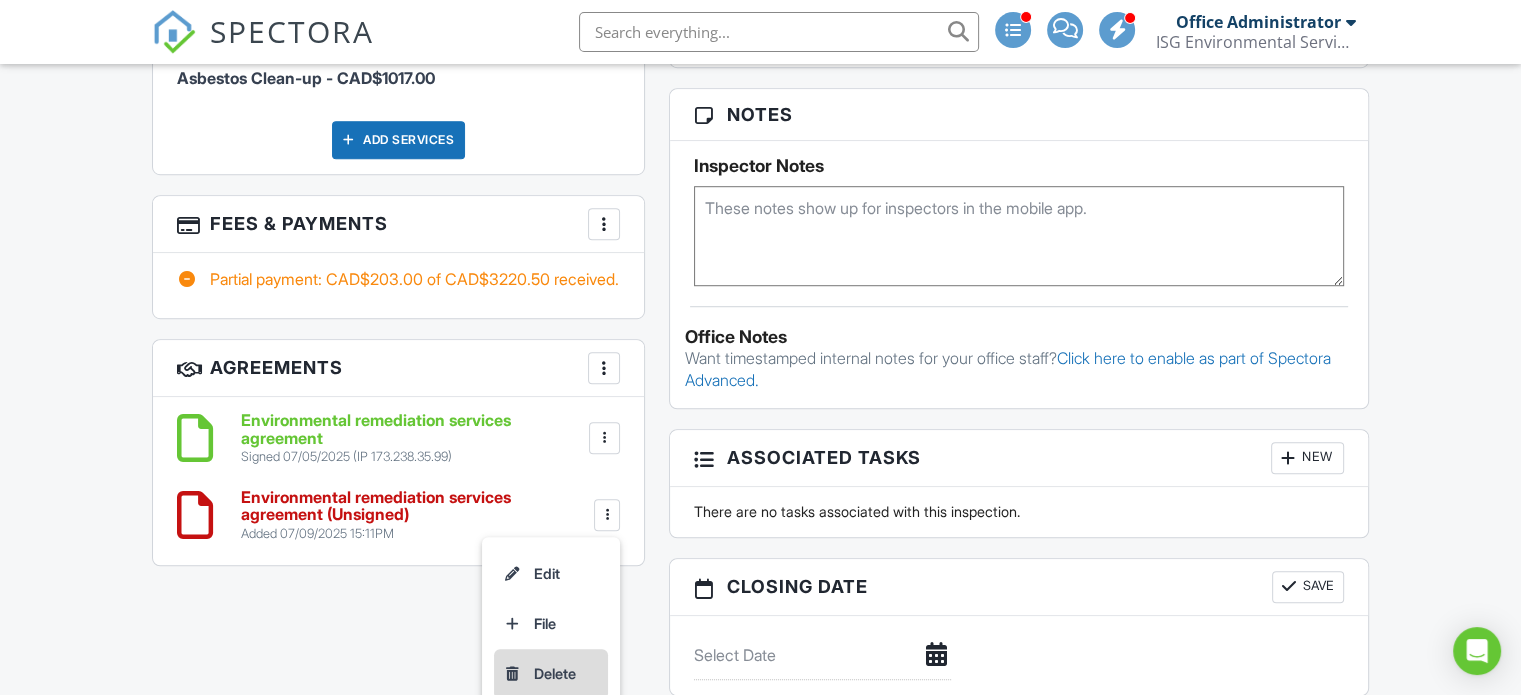 click on "Delete" at bounding box center (551, 674) 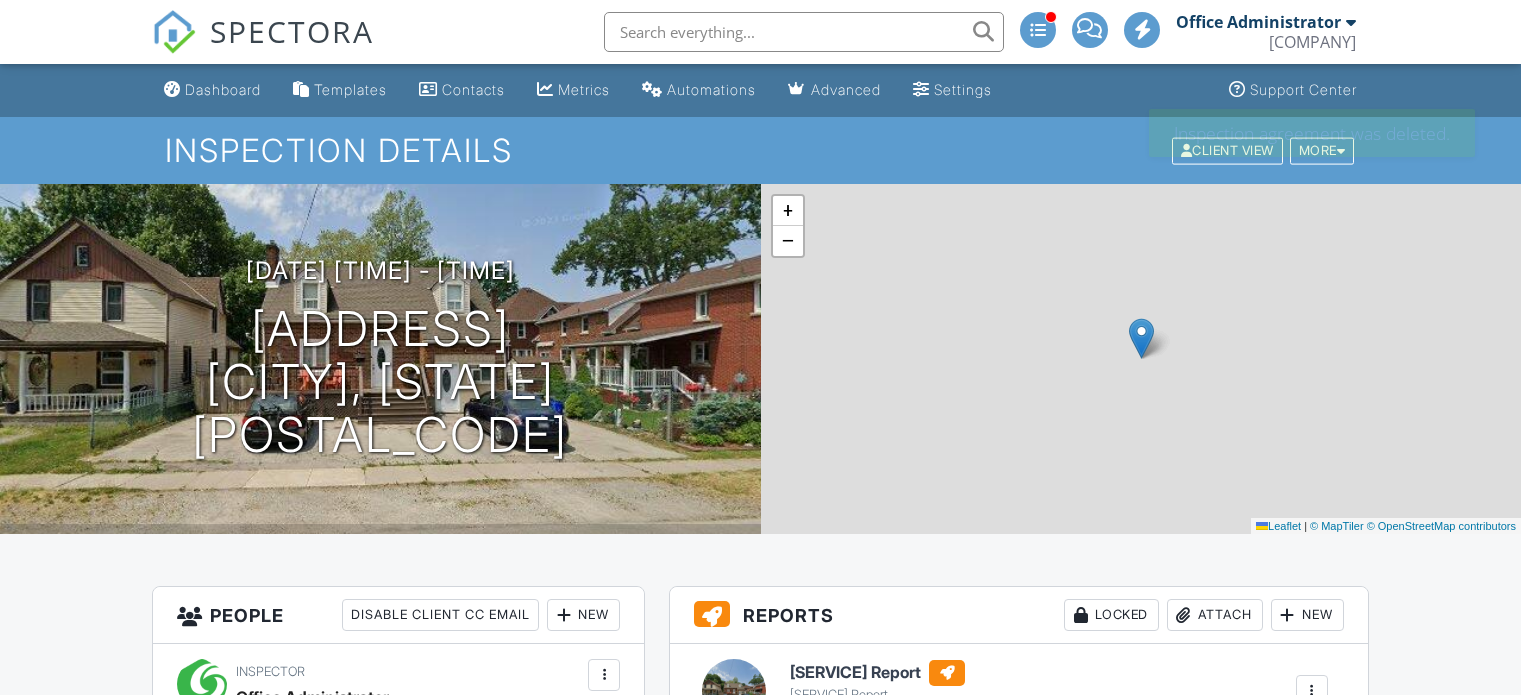 scroll, scrollTop: 0, scrollLeft: 0, axis: both 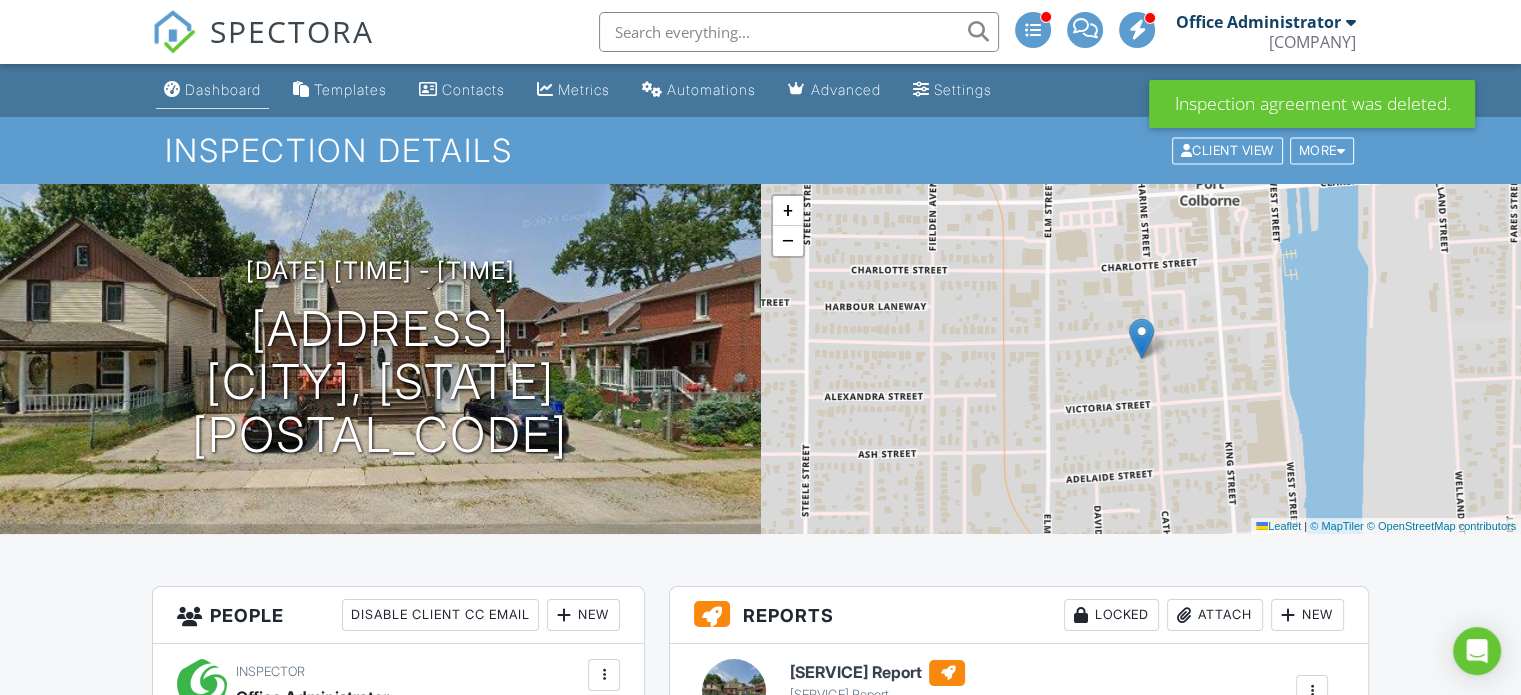 click on "Dashboard" at bounding box center (223, 89) 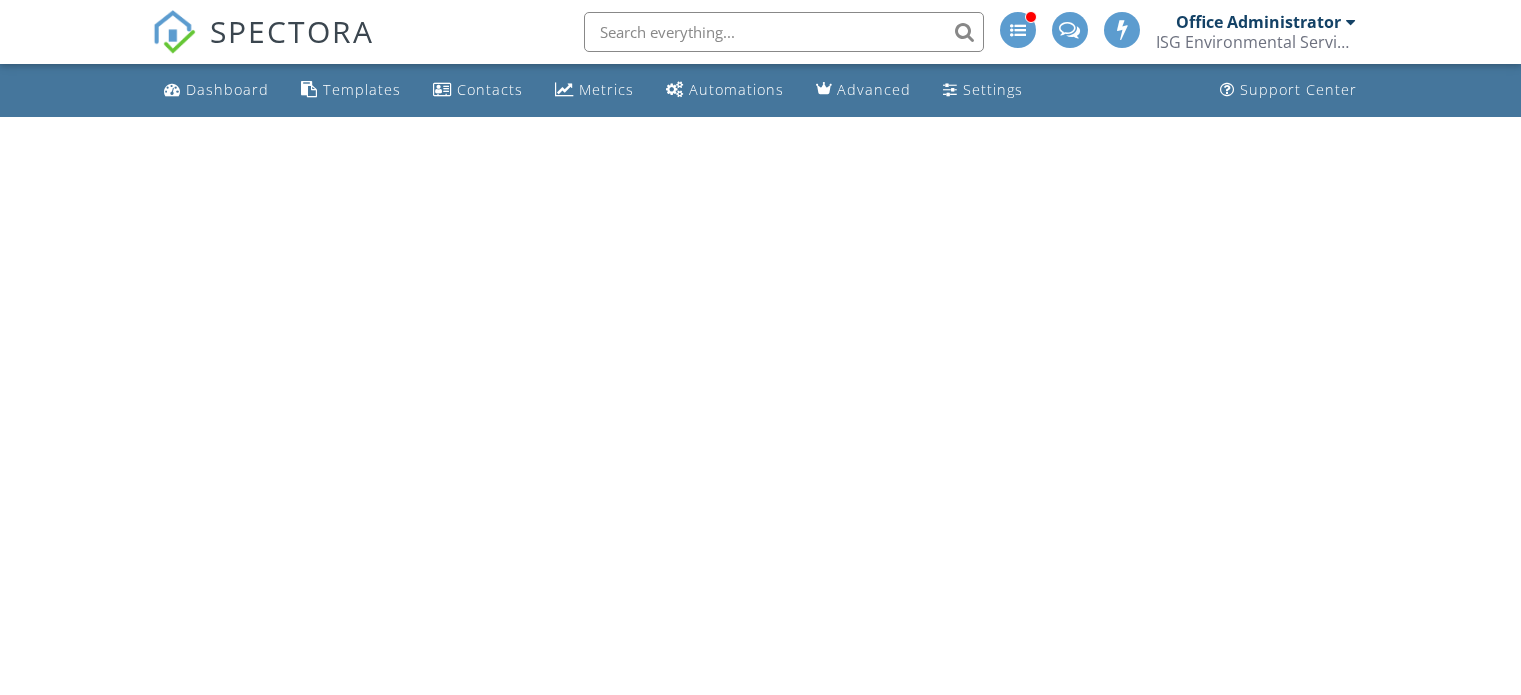 scroll, scrollTop: 0, scrollLeft: 0, axis: both 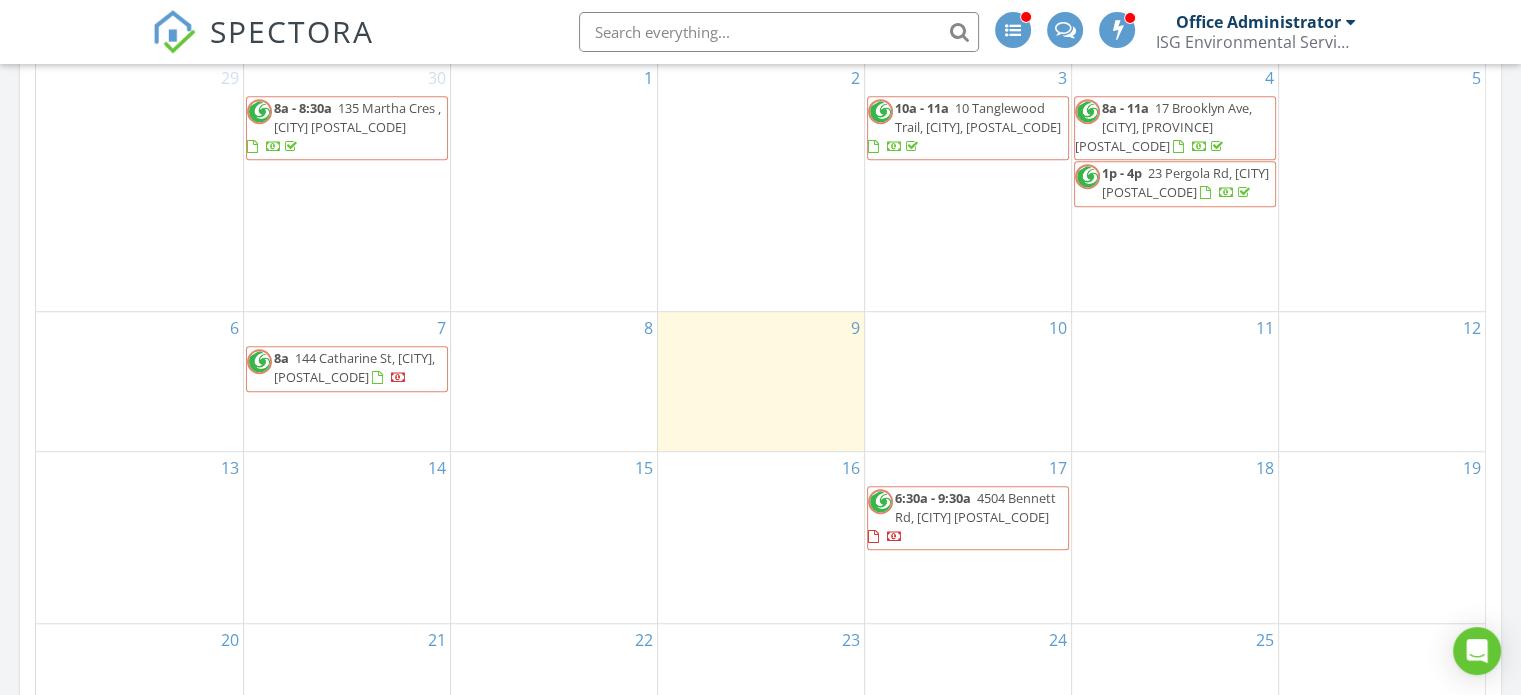 click at bounding box center [779, 32] 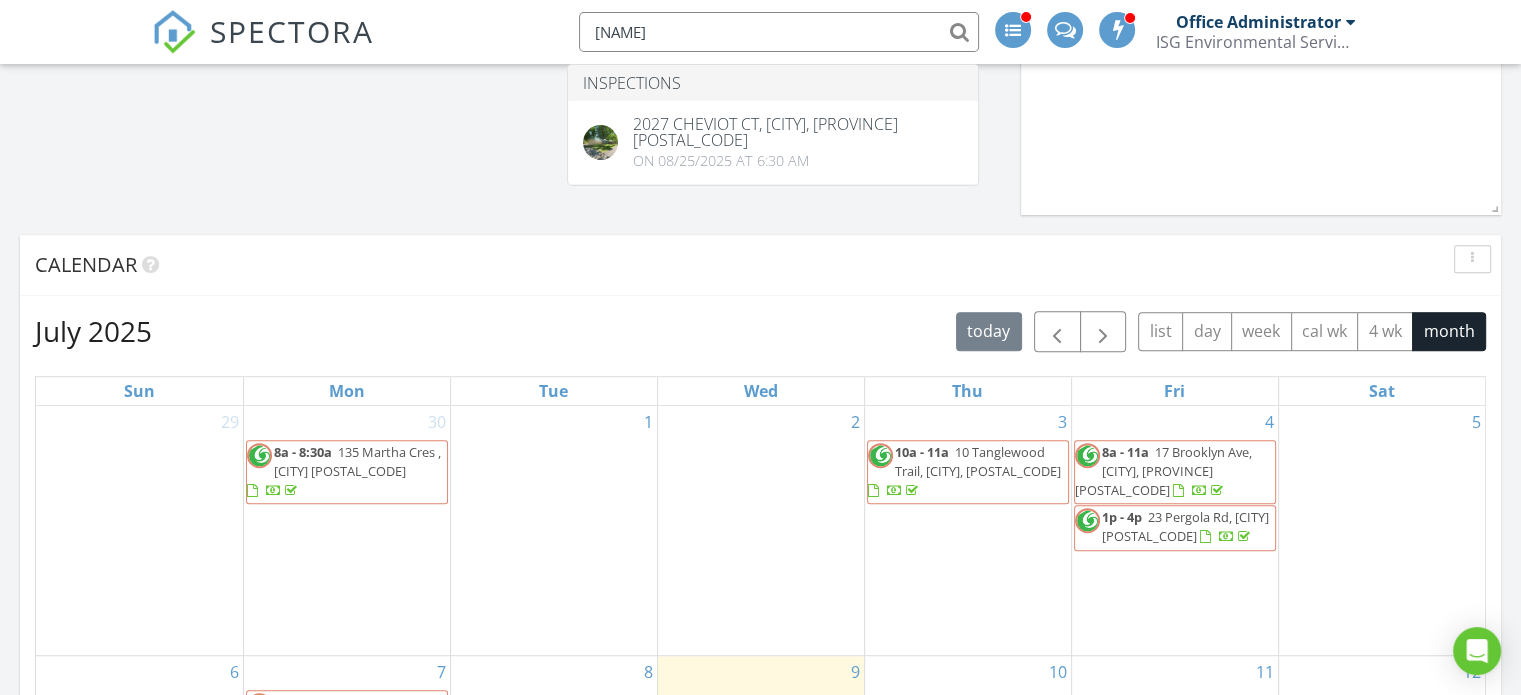 scroll, scrollTop: 1068, scrollLeft: 0, axis: vertical 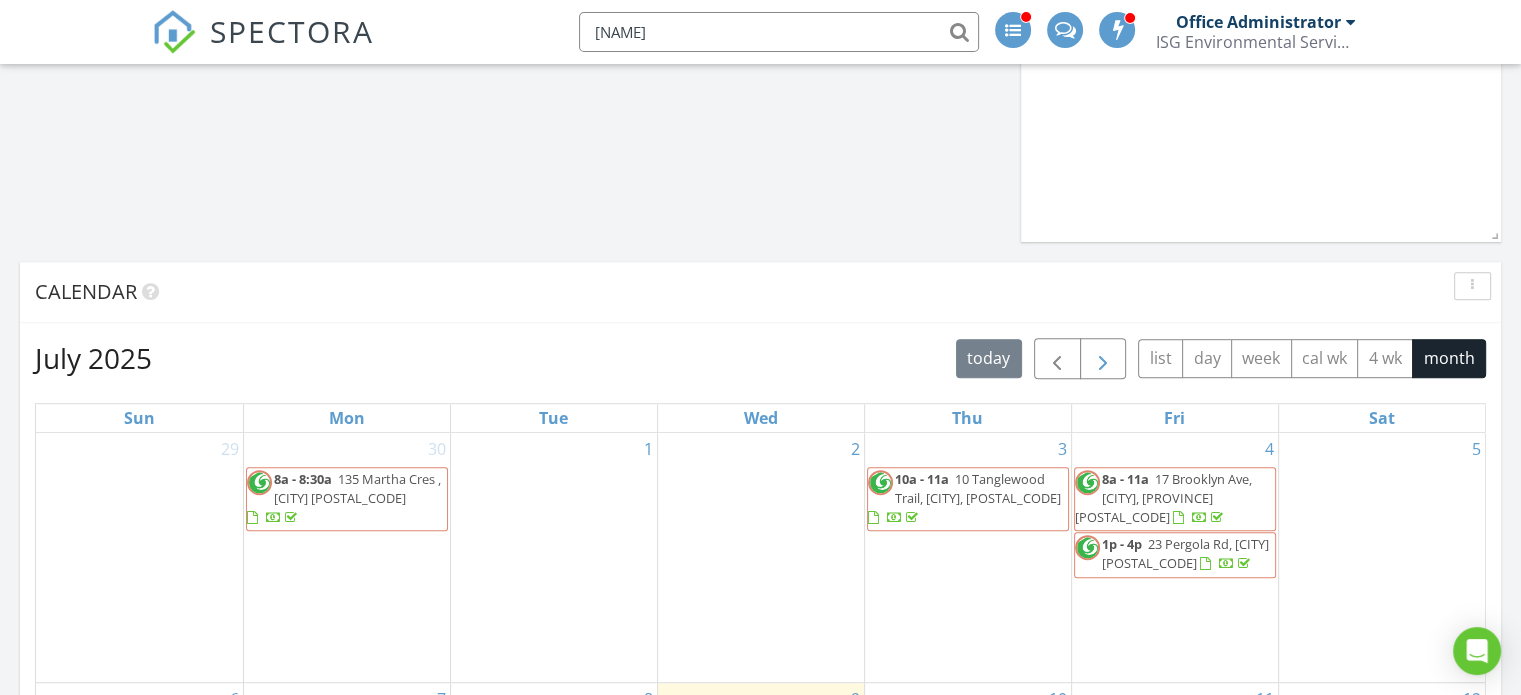 type on "[NAME]" 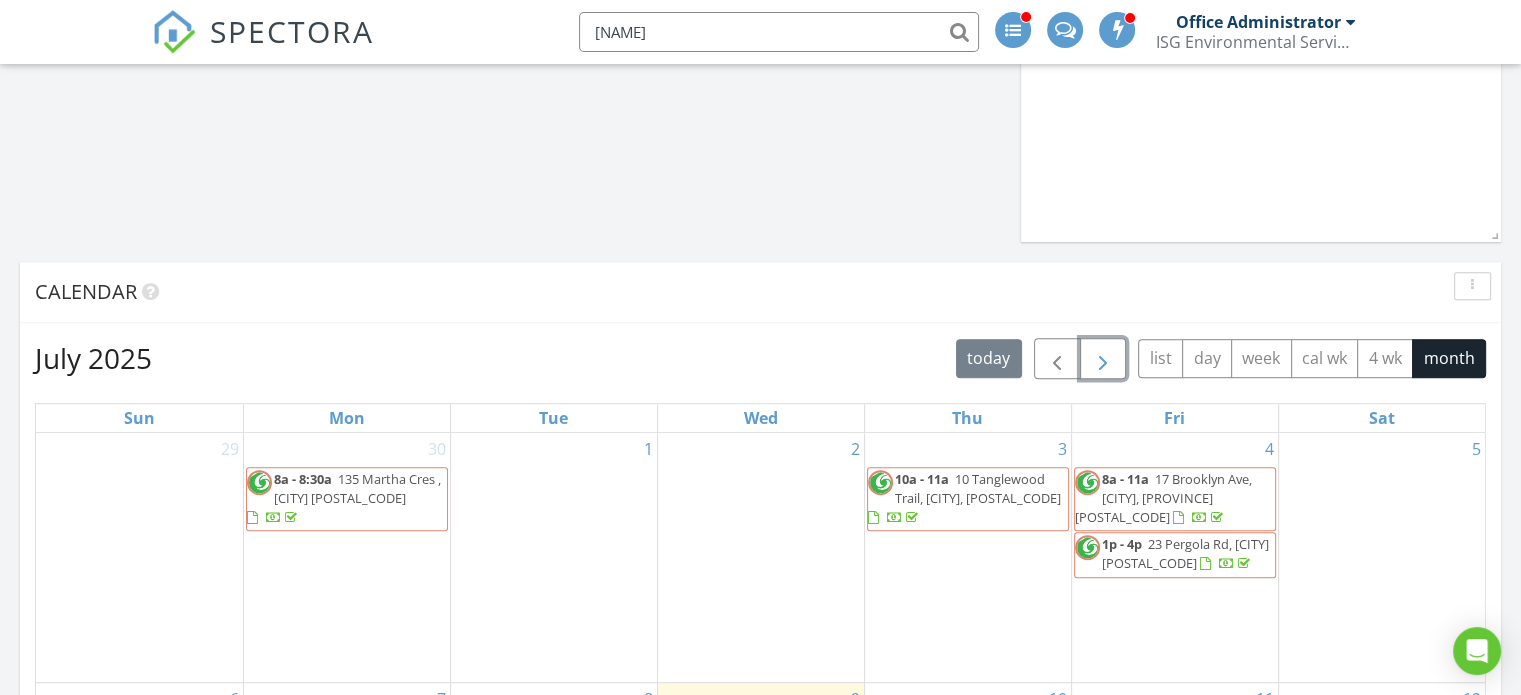 click at bounding box center (1103, 359) 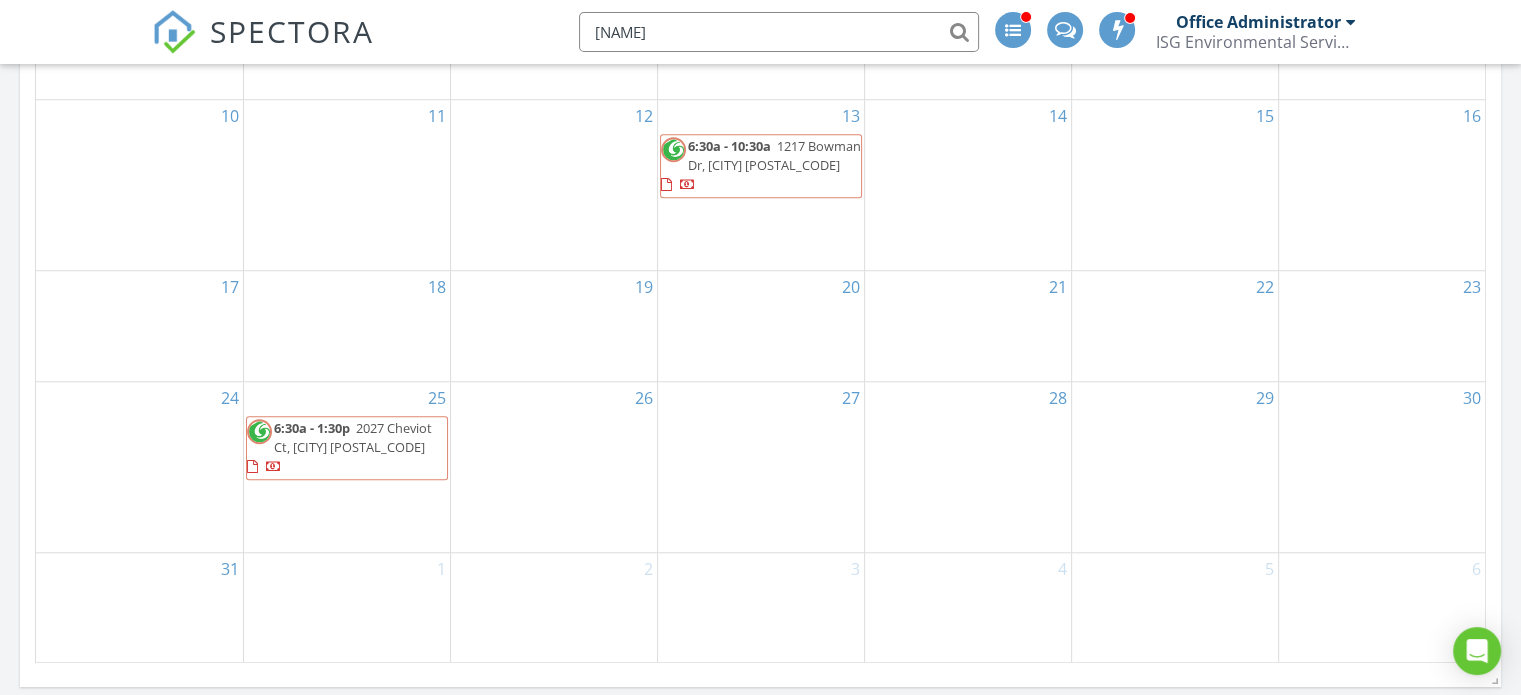 scroll, scrollTop: 1627, scrollLeft: 0, axis: vertical 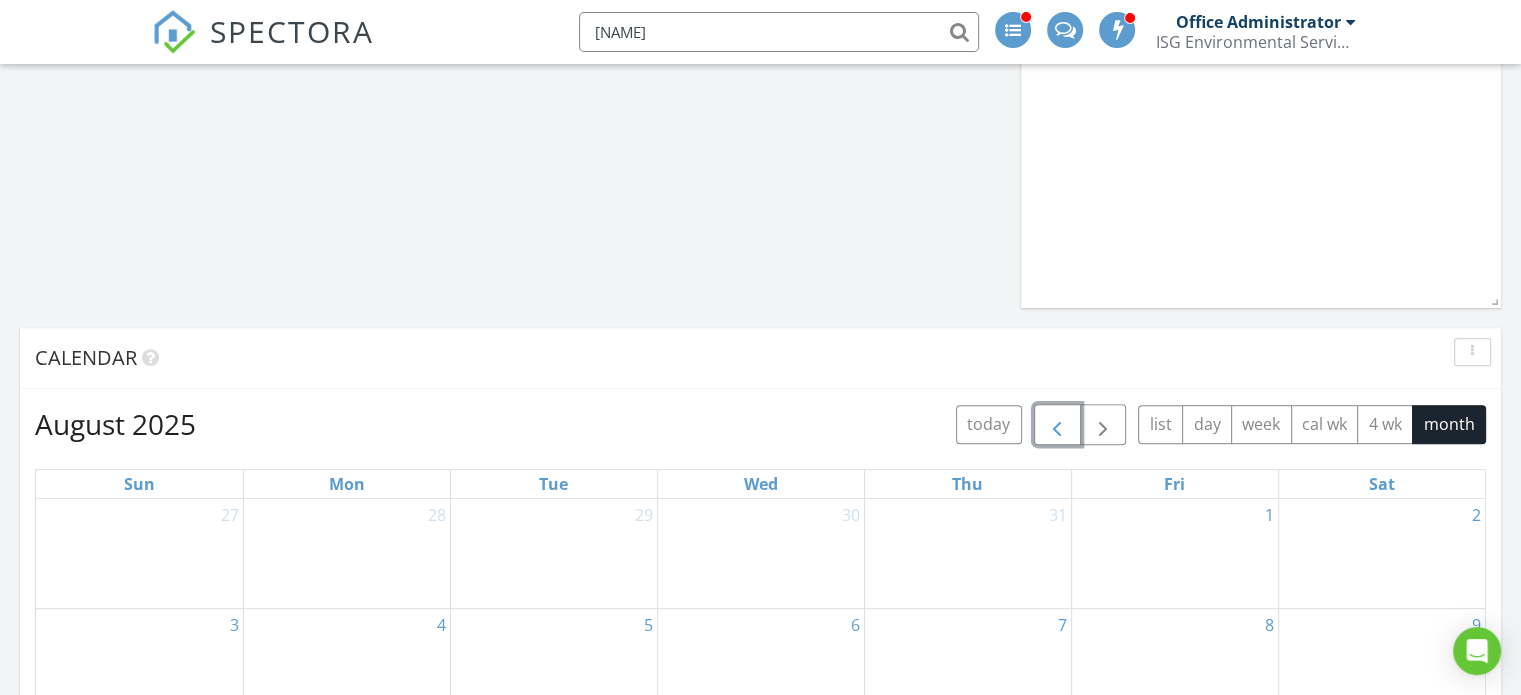click at bounding box center [1057, 425] 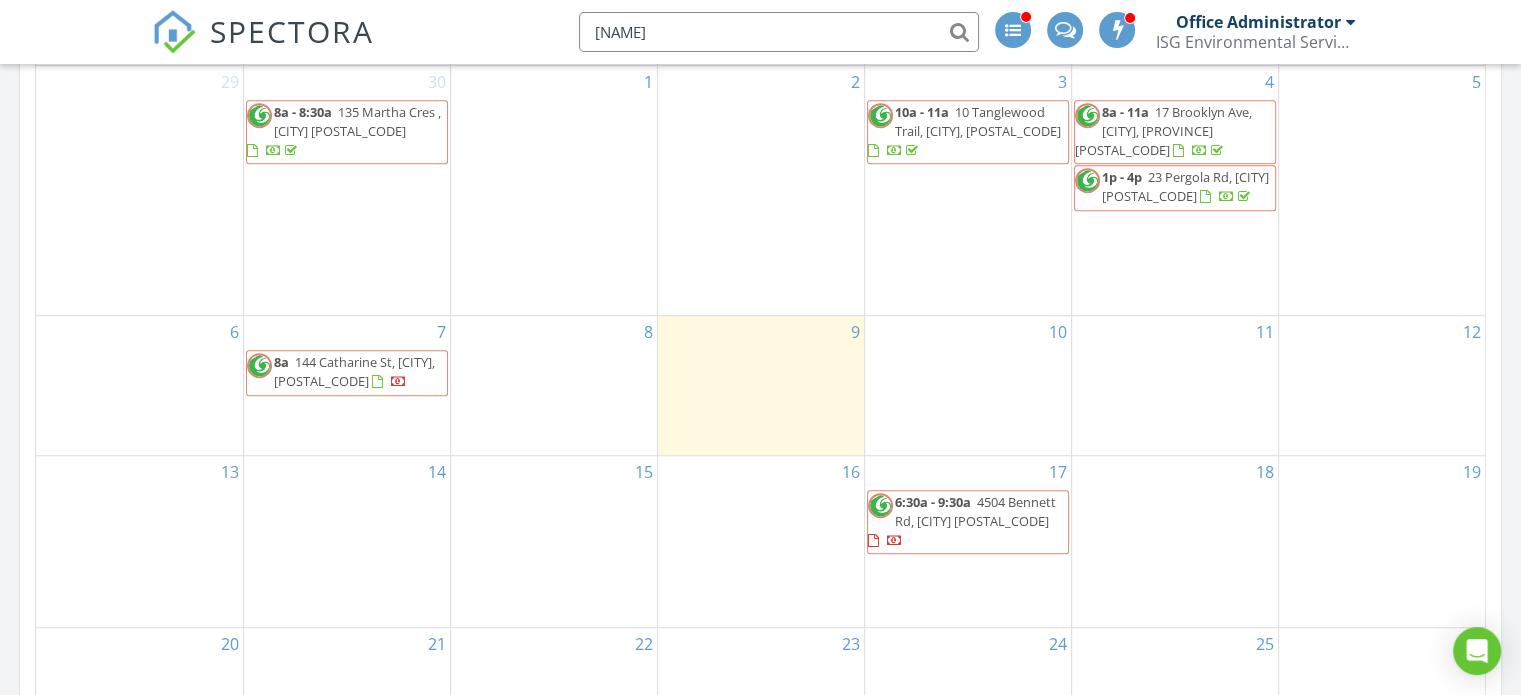 scroll, scrollTop: 1399, scrollLeft: 0, axis: vertical 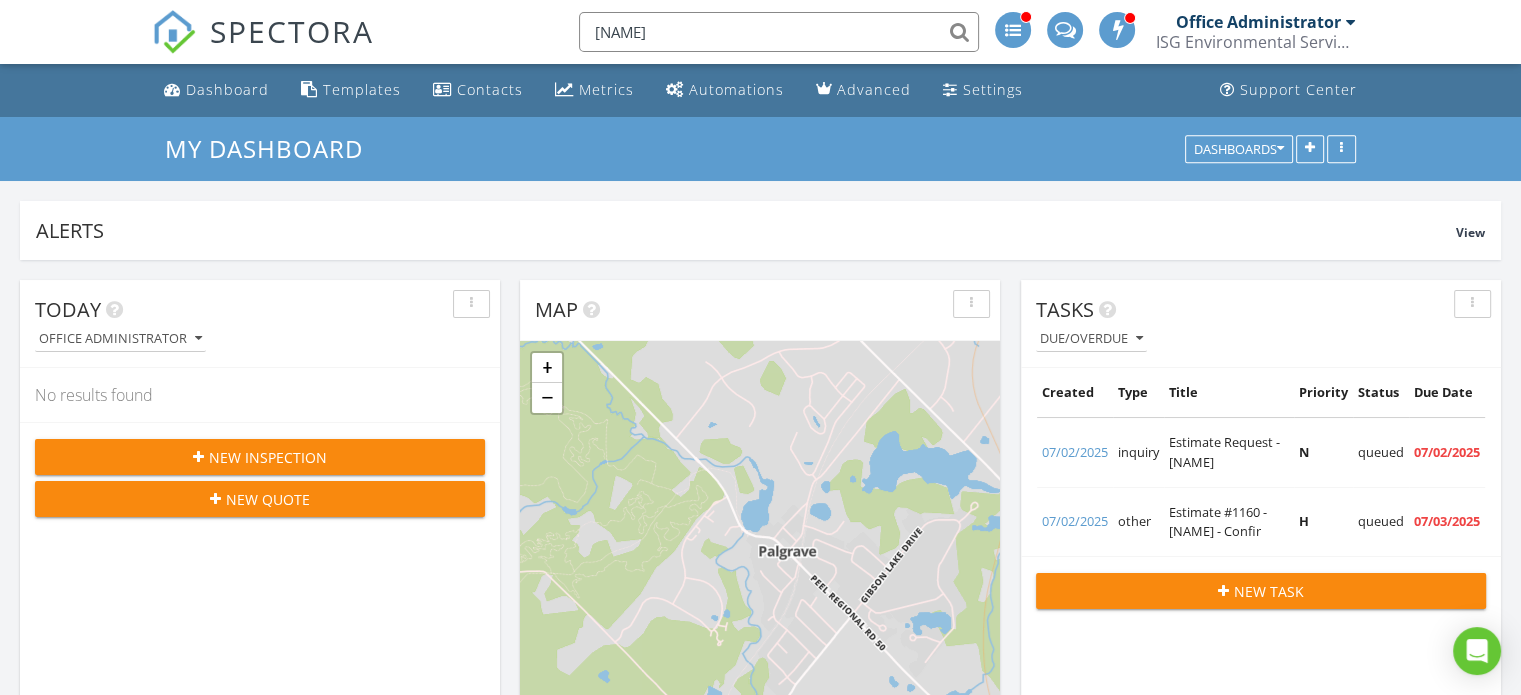 click at bounding box center [1351, 22] 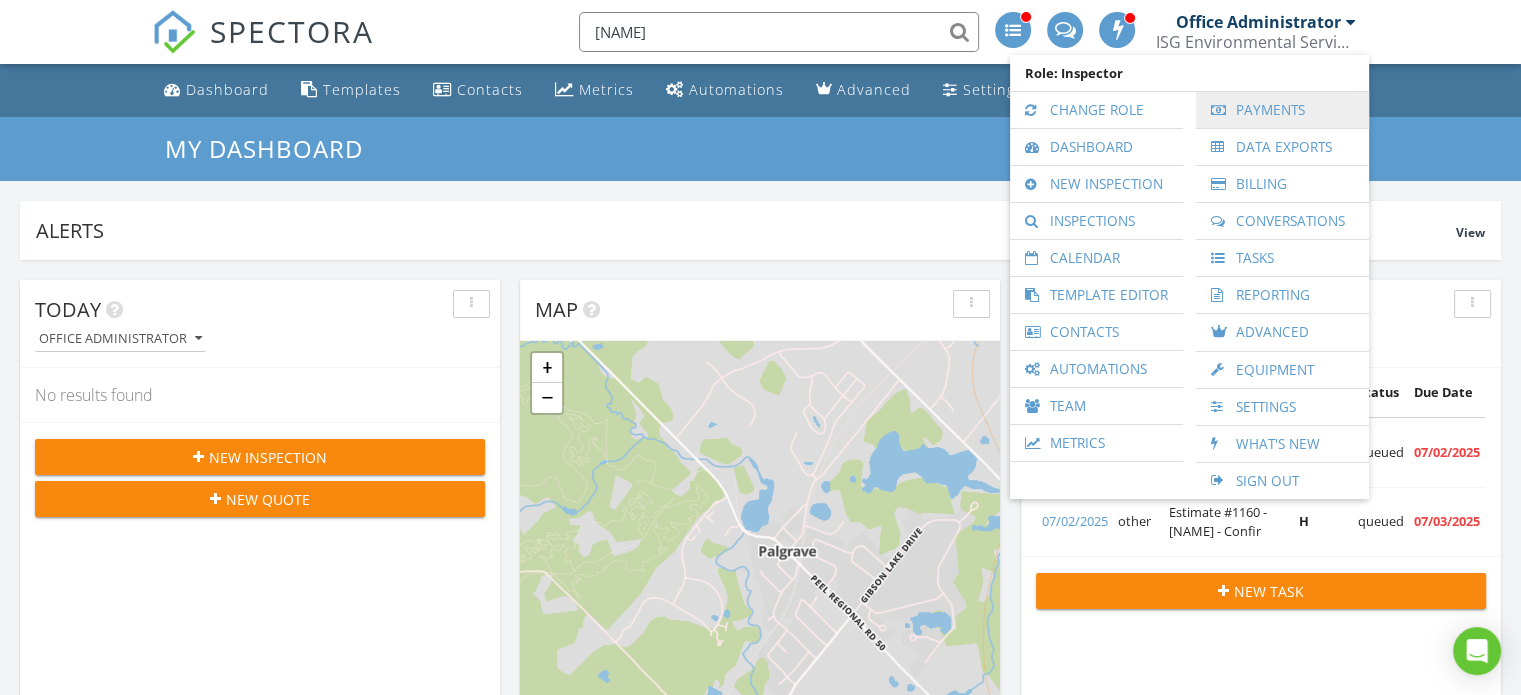click on "Payments" at bounding box center (1282, 110) 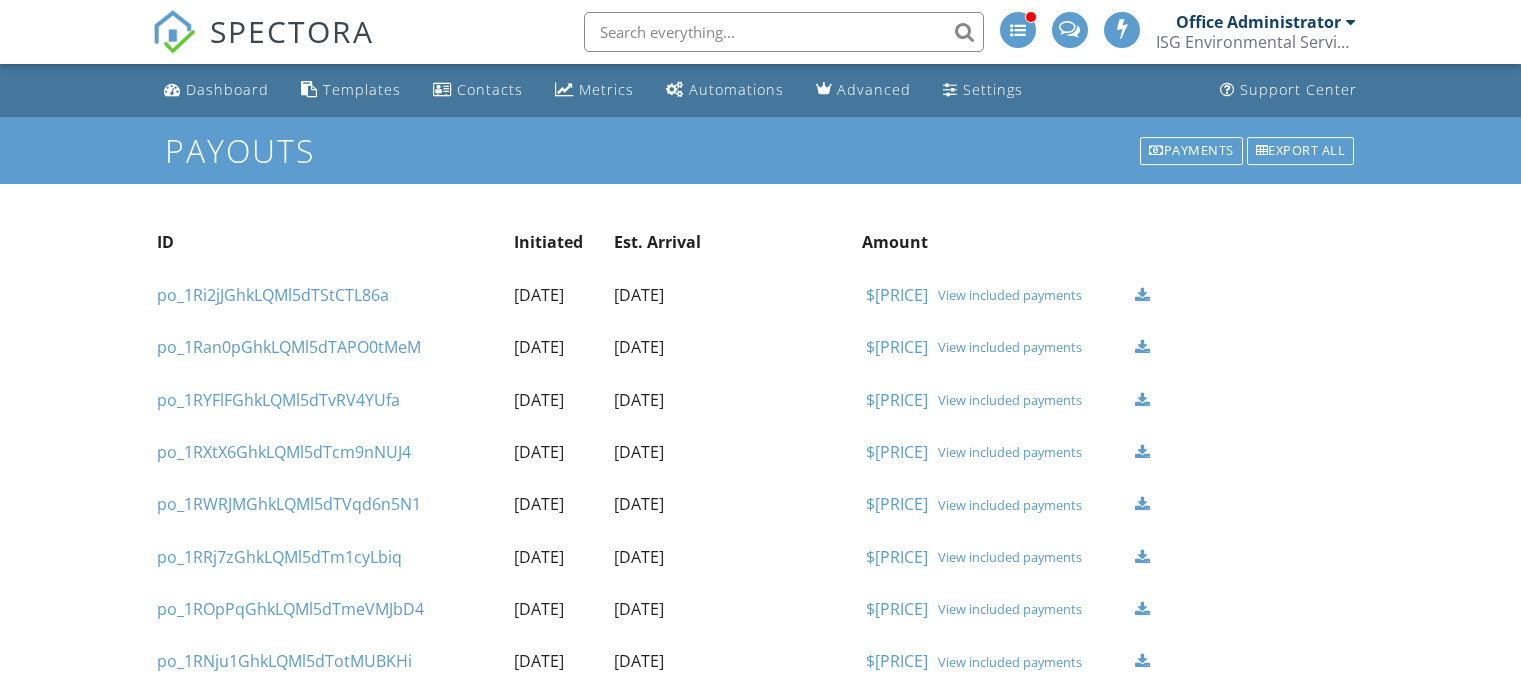 scroll, scrollTop: 0, scrollLeft: 0, axis: both 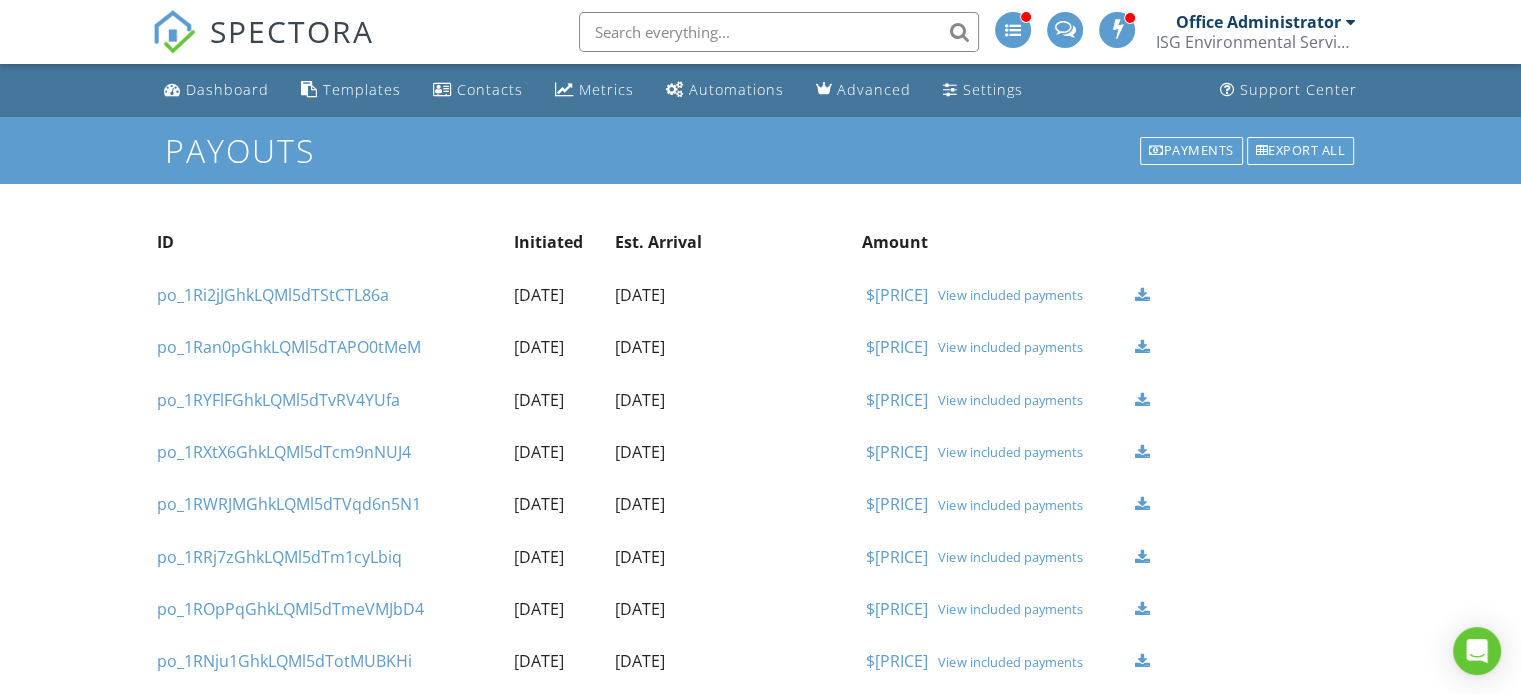 click on "$1503.00" at bounding box center [897, 295] 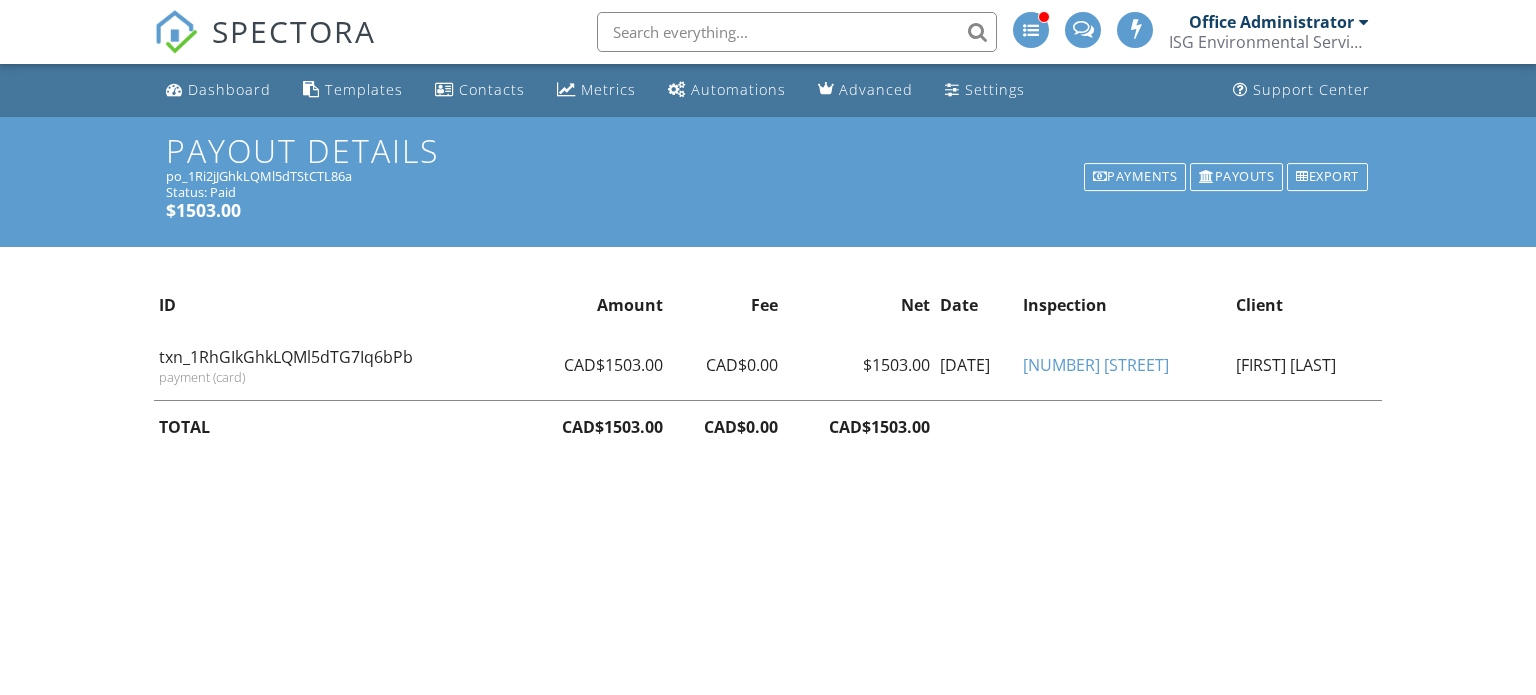 scroll, scrollTop: 0, scrollLeft: 0, axis: both 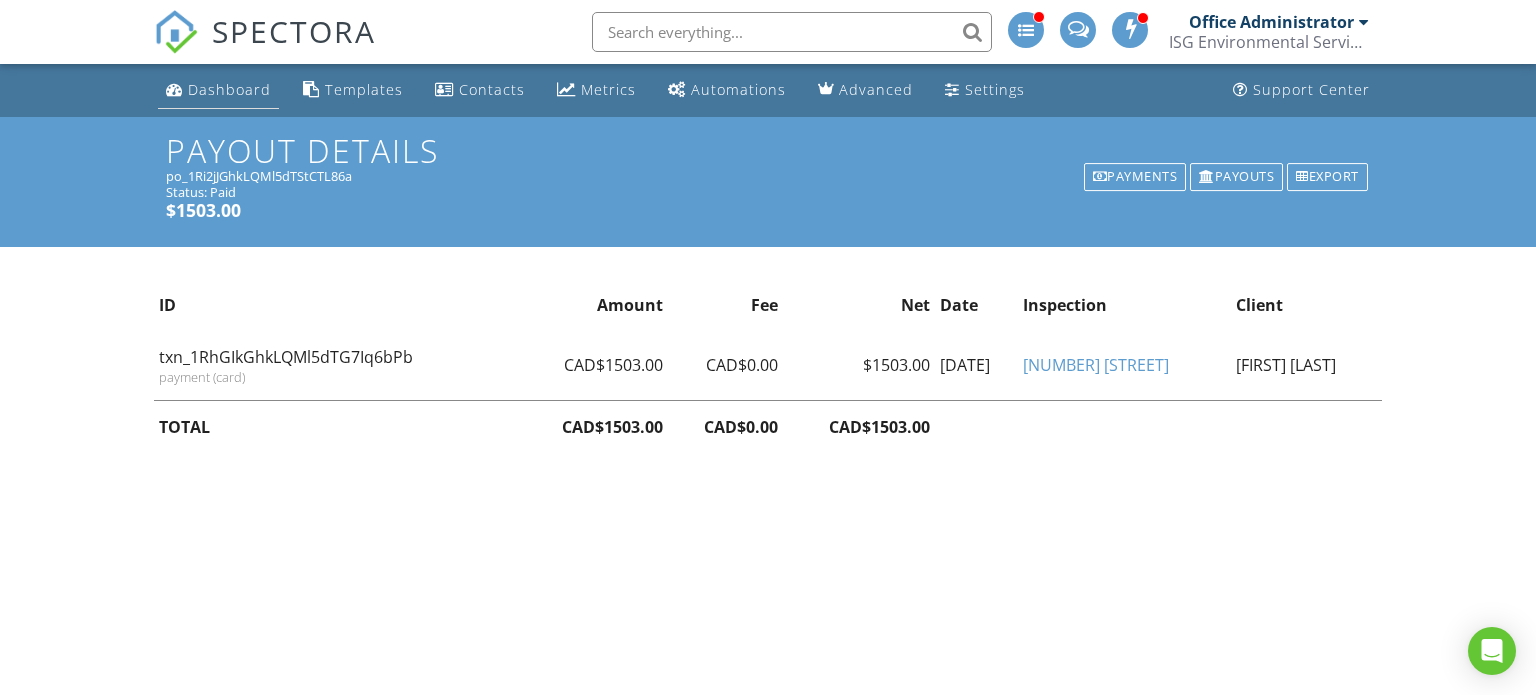 click on "Dashboard" at bounding box center [229, 89] 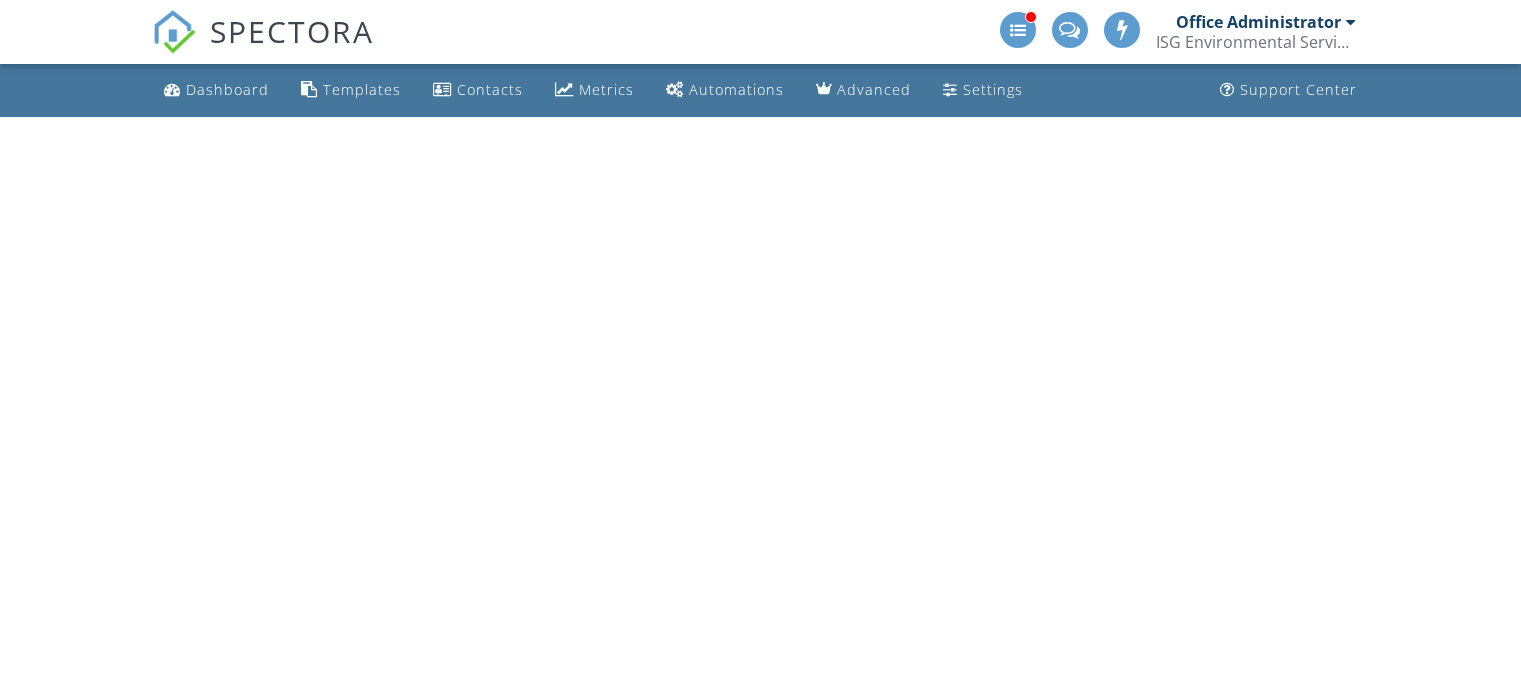 scroll, scrollTop: 0, scrollLeft: 0, axis: both 